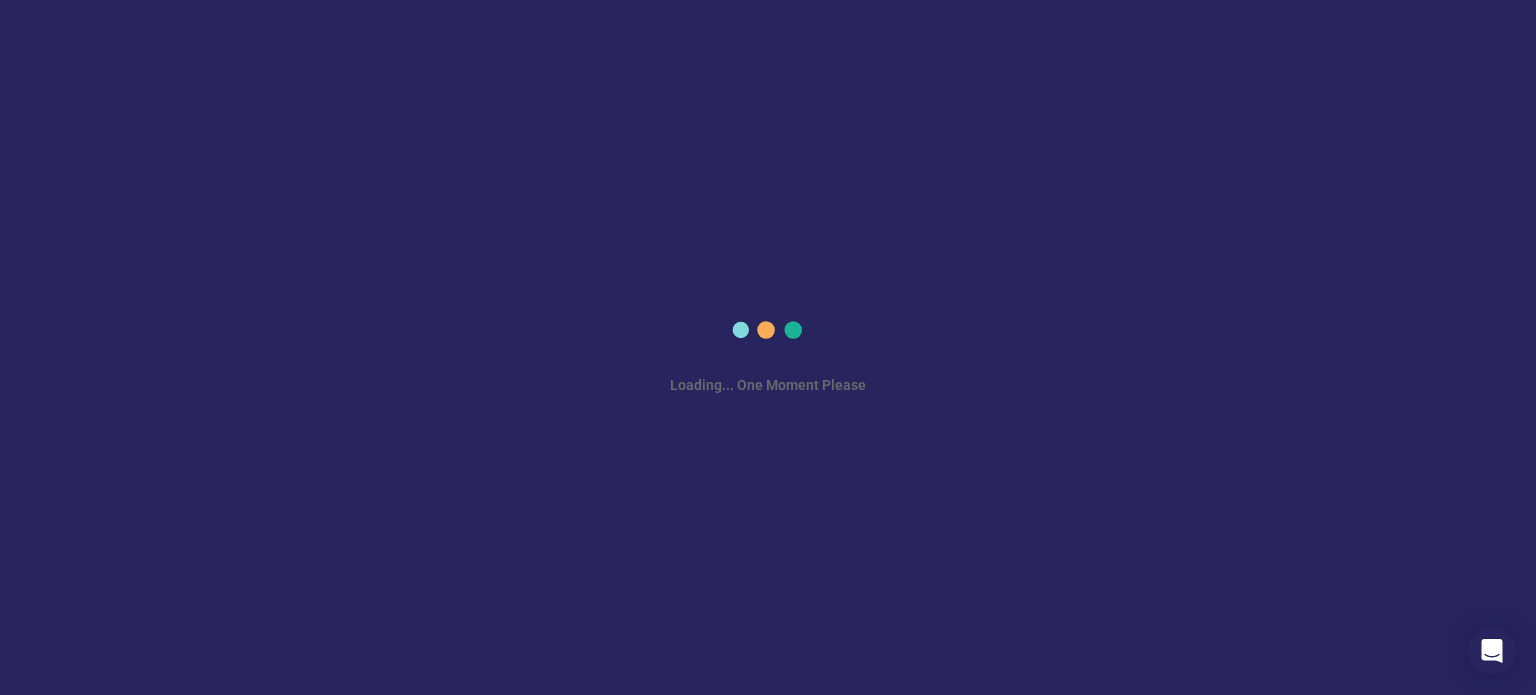 scroll, scrollTop: 0, scrollLeft: 0, axis: both 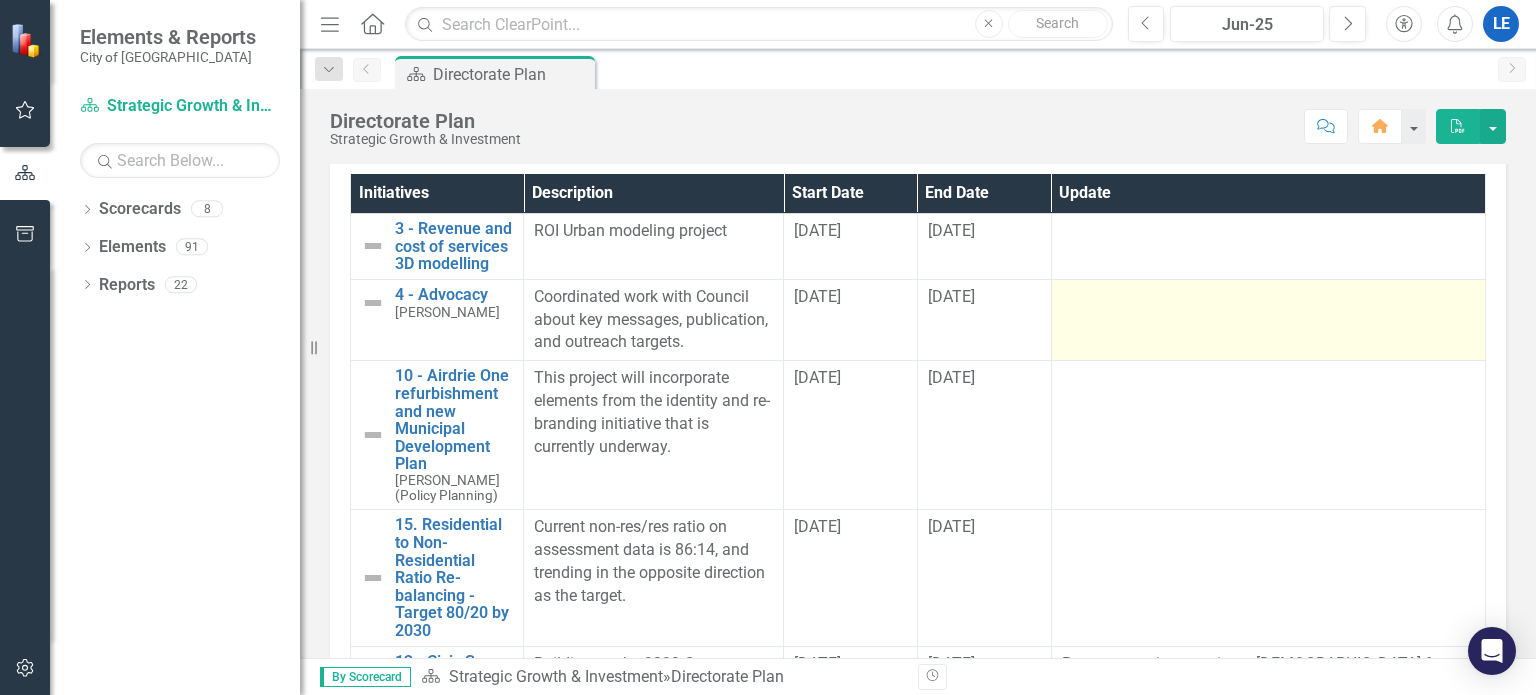 click at bounding box center (1268, 320) 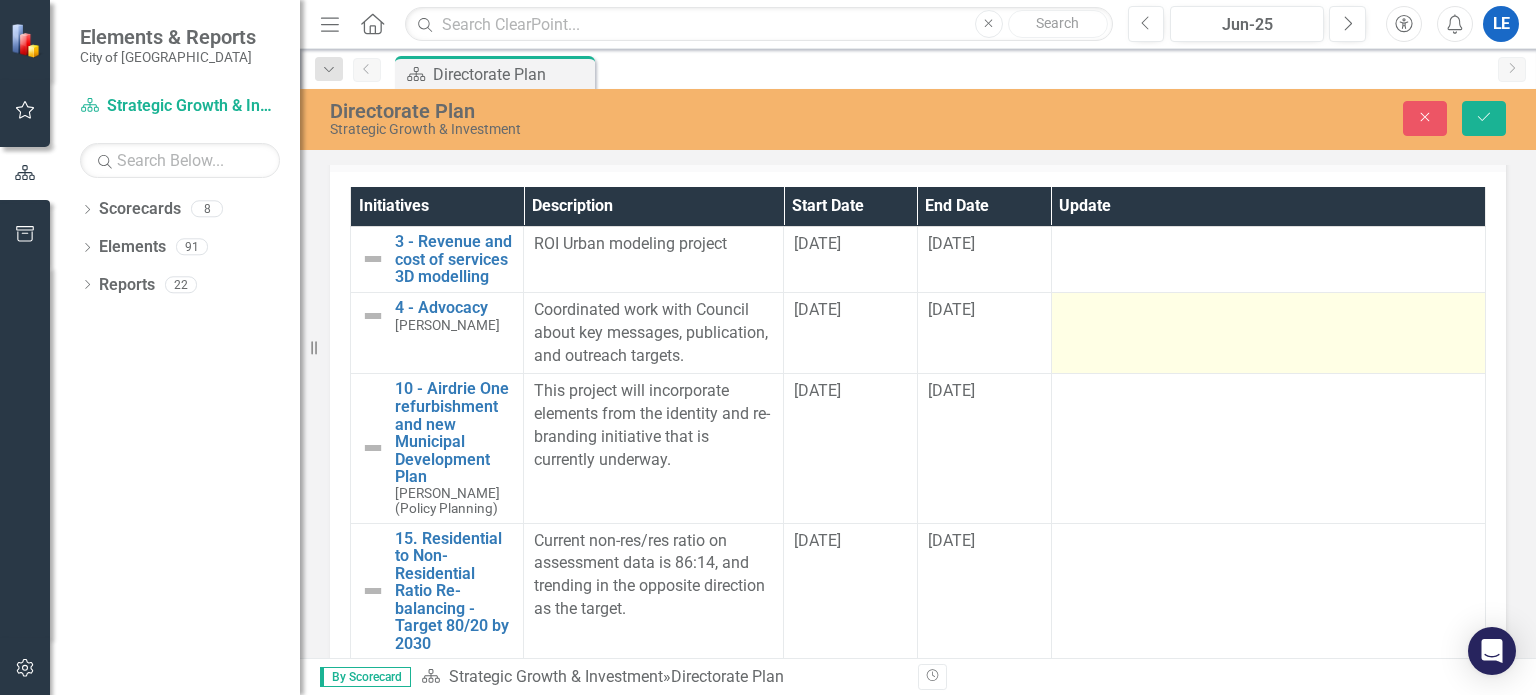 scroll, scrollTop: 1388, scrollLeft: 0, axis: vertical 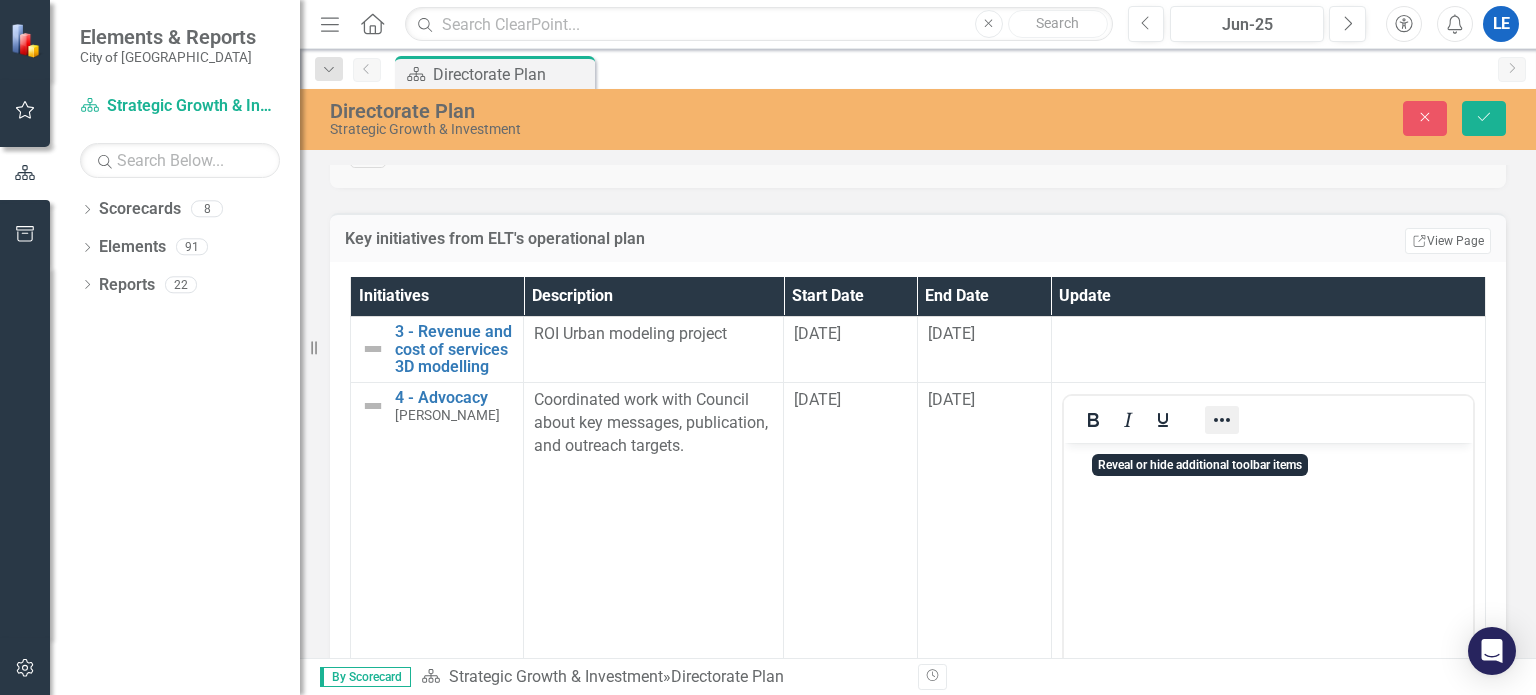 click 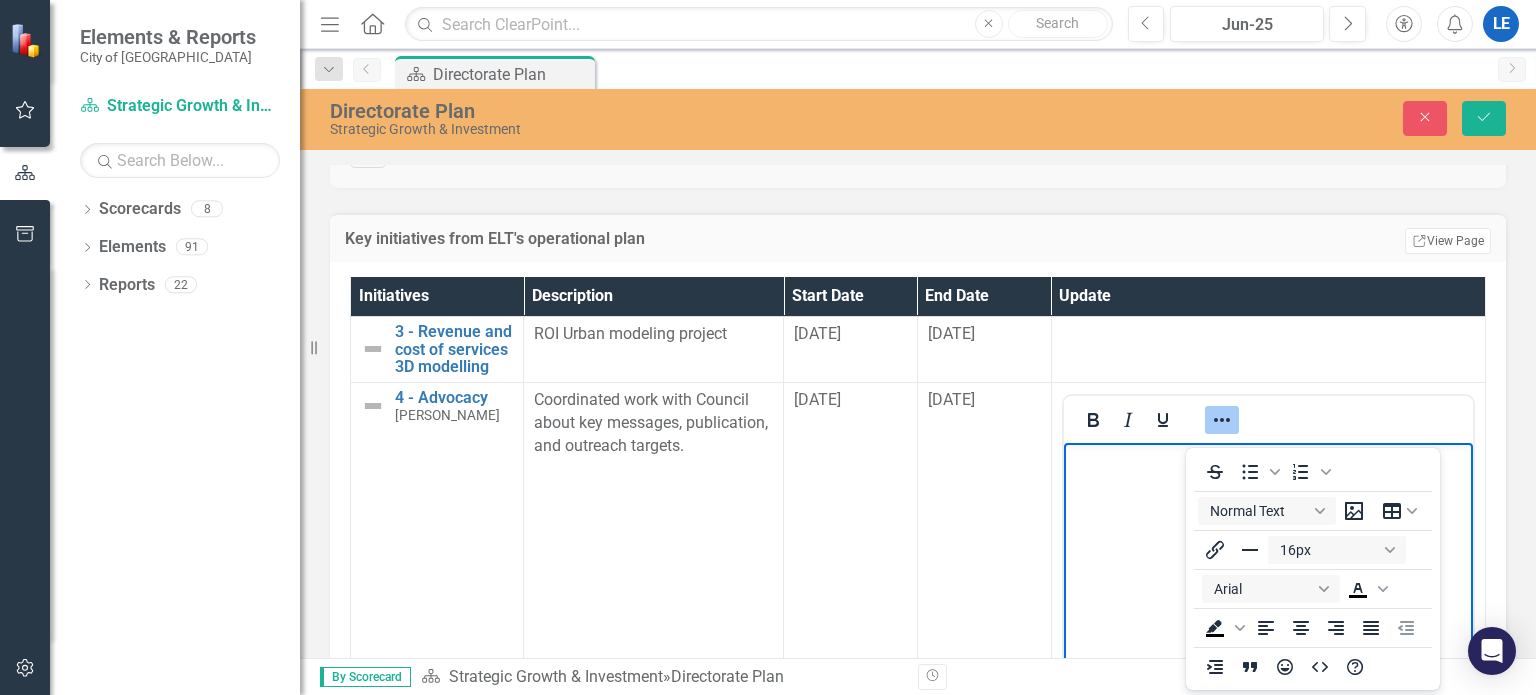 click at bounding box center (1267, 592) 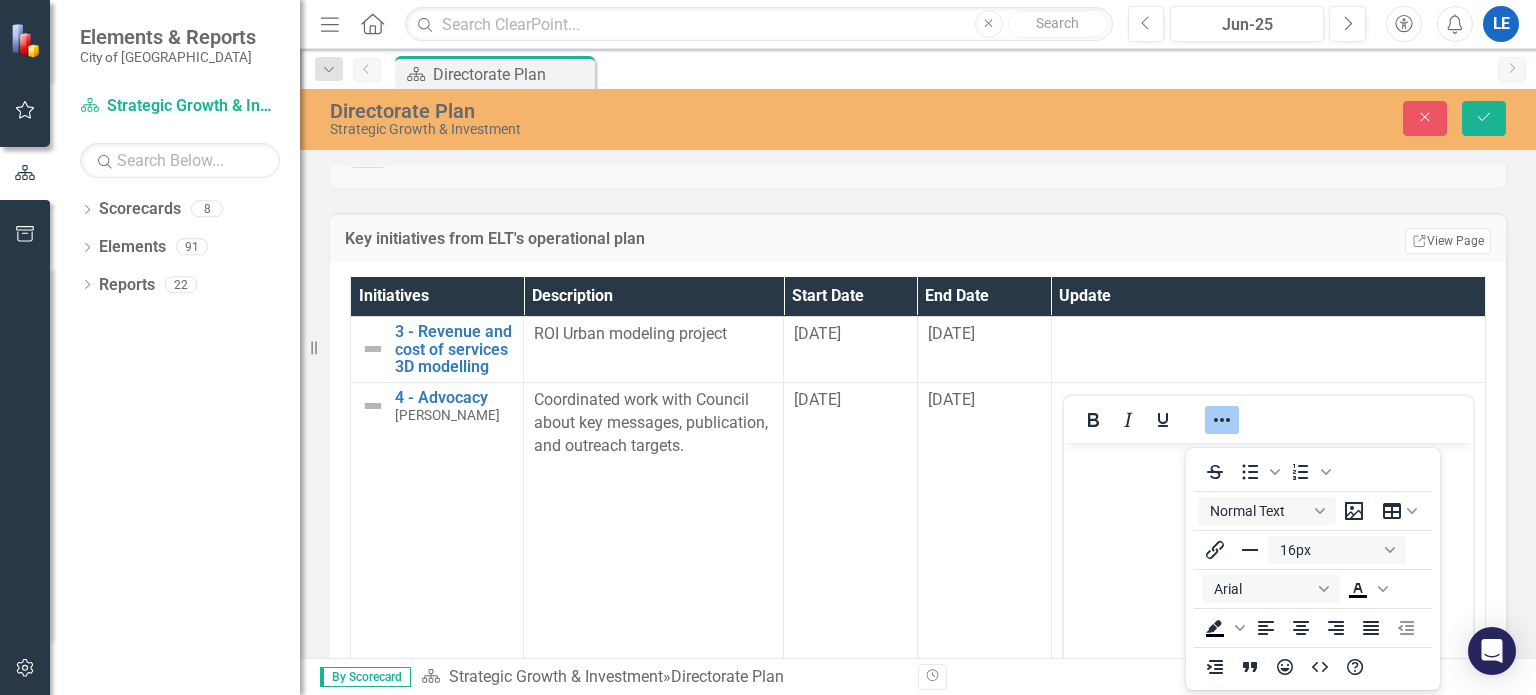 click on "Initiatives Description Start Date End Date Update 3 - Revenue and cost of services 3D modelling Edit Edit Initiative Link Open Element  ROI Urban modeling project [DATE] [DATE] 4 - Advocacy [PERSON_NAME] Edit Edit Initiative Link Open Element Coordinated work with Council about key messages, publication, and outreach targets. [DATE] [DATE] Switch to old editor 10 - Airdrie One refurbishment and new Municipal Development Plan [PERSON_NAME] (Policy Planning) Edit Edit Initiative Link Open Element This project will incorporate elements from the identity and re-branding initiative that is currently underway. [DATE] [DATE] 15. Residential to Non-Residential Ratio Re-balancing - Target 80/20 by 2030 Edit Edit Initiative Link Open Element Current non-res/res ratio on assessment data is 86:14, and trending in the opposite direction as the target. [DATE] [DATE] 13 - Civic Space Plan - Planning, Strategy & Design [PERSON_NAME] Edit Edit Initiative Link Open Element [DATE] [DATE]
Search" at bounding box center [918, 565] 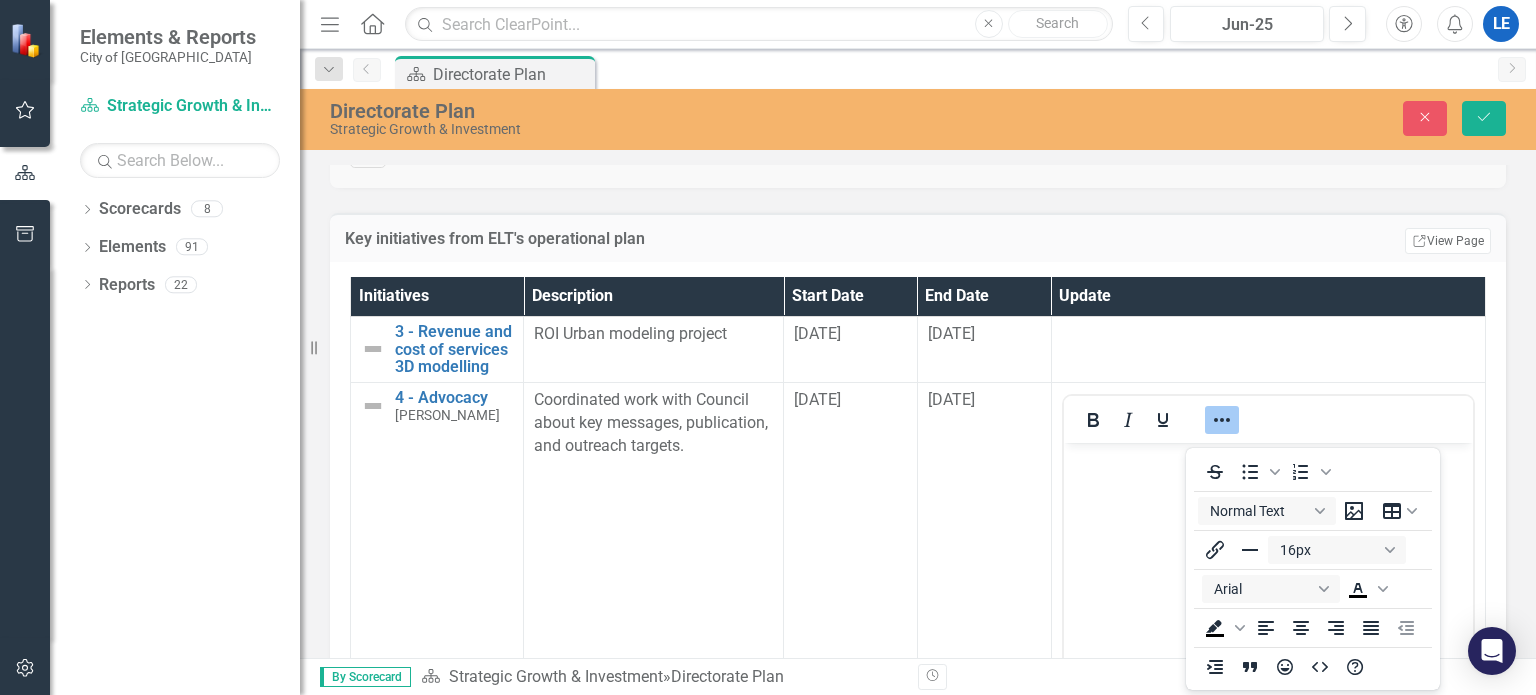 click on "Initiatives Description Start Date End Date Update 3 - Revenue and cost of services 3D modelling Edit Edit Initiative Link Open Element  ROI Urban modeling project [DATE] [DATE] 4 - Advocacy [PERSON_NAME] Edit Edit Initiative Link Open Element Coordinated work with Council about key messages, publication, and outreach targets. [DATE] [DATE] Switch to old editor 10 - Airdrie One refurbishment and new Municipal Development Plan [PERSON_NAME] (Policy Planning) Edit Edit Initiative Link Open Element This project will incorporate elements from the identity and re-branding initiative that is currently underway. [DATE] [DATE] 15. Residential to Non-Residential Ratio Re-balancing - Target 80/20 by 2030 Edit Edit Initiative Link Open Element Current non-res/res ratio on assessment data is 86:14, and trending in the opposite direction as the target. [DATE] [DATE] 13 - Civic Space Plan - Planning, Strategy & Design [PERSON_NAME] Edit Edit Initiative Link Open Element [DATE] [DATE]
Search" at bounding box center (918, 565) 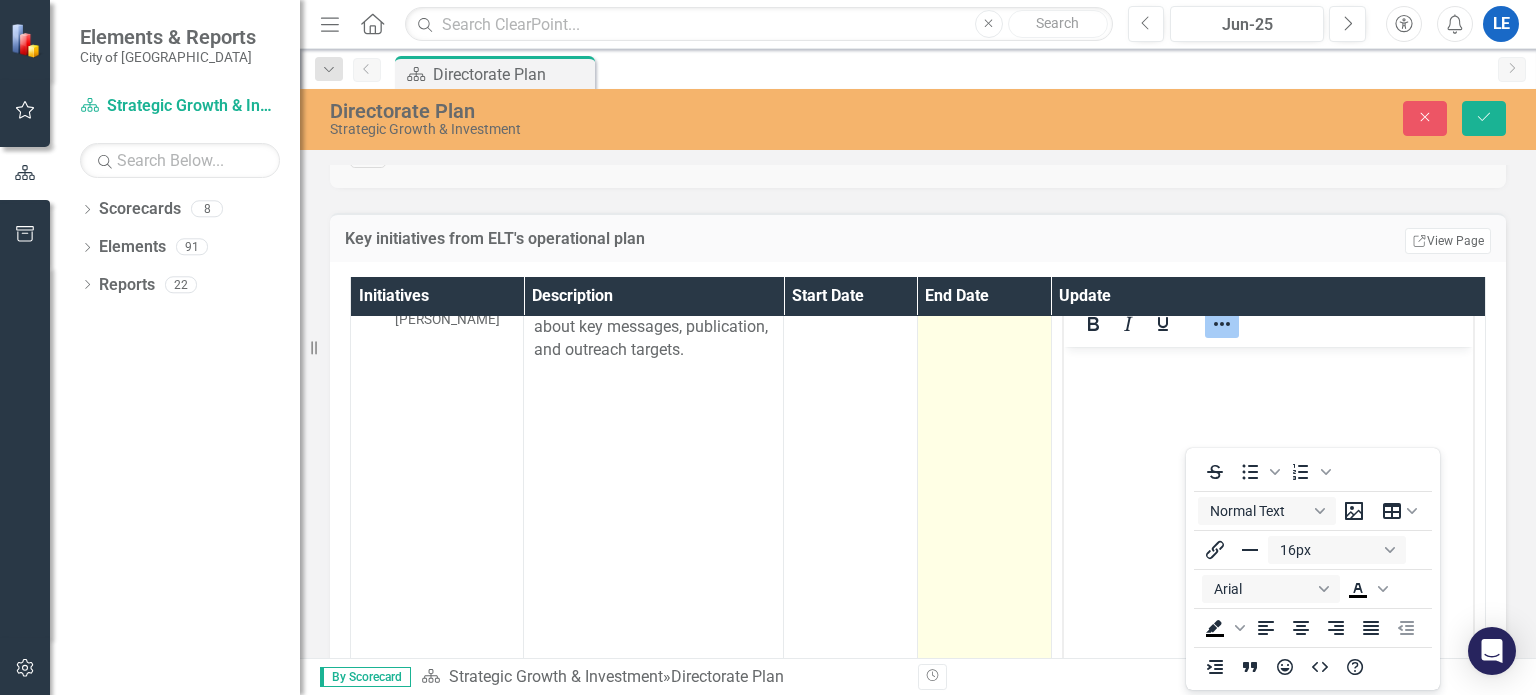 scroll, scrollTop: 85, scrollLeft: 0, axis: vertical 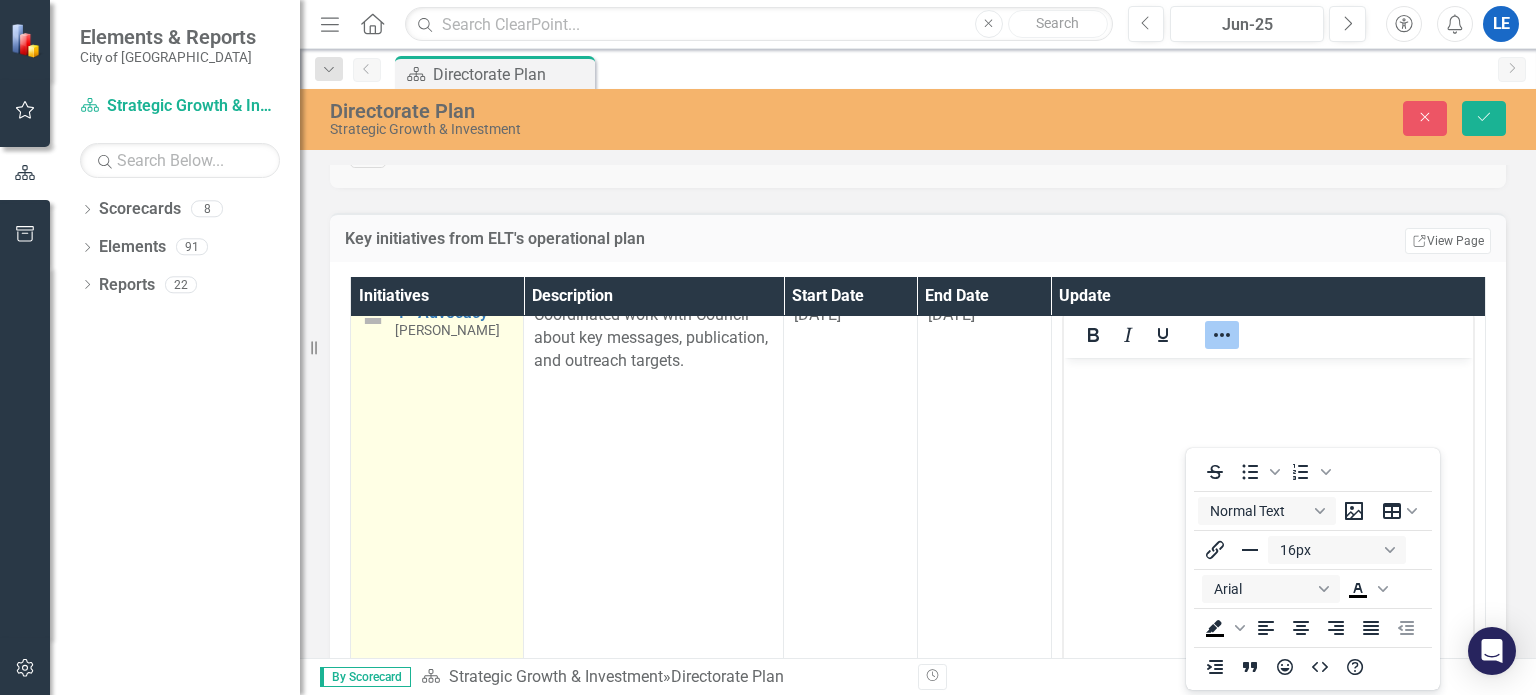 click on "4 - Advocacy [PERSON_NAME] Edit Edit Initiative Link Open Element" at bounding box center [437, 533] 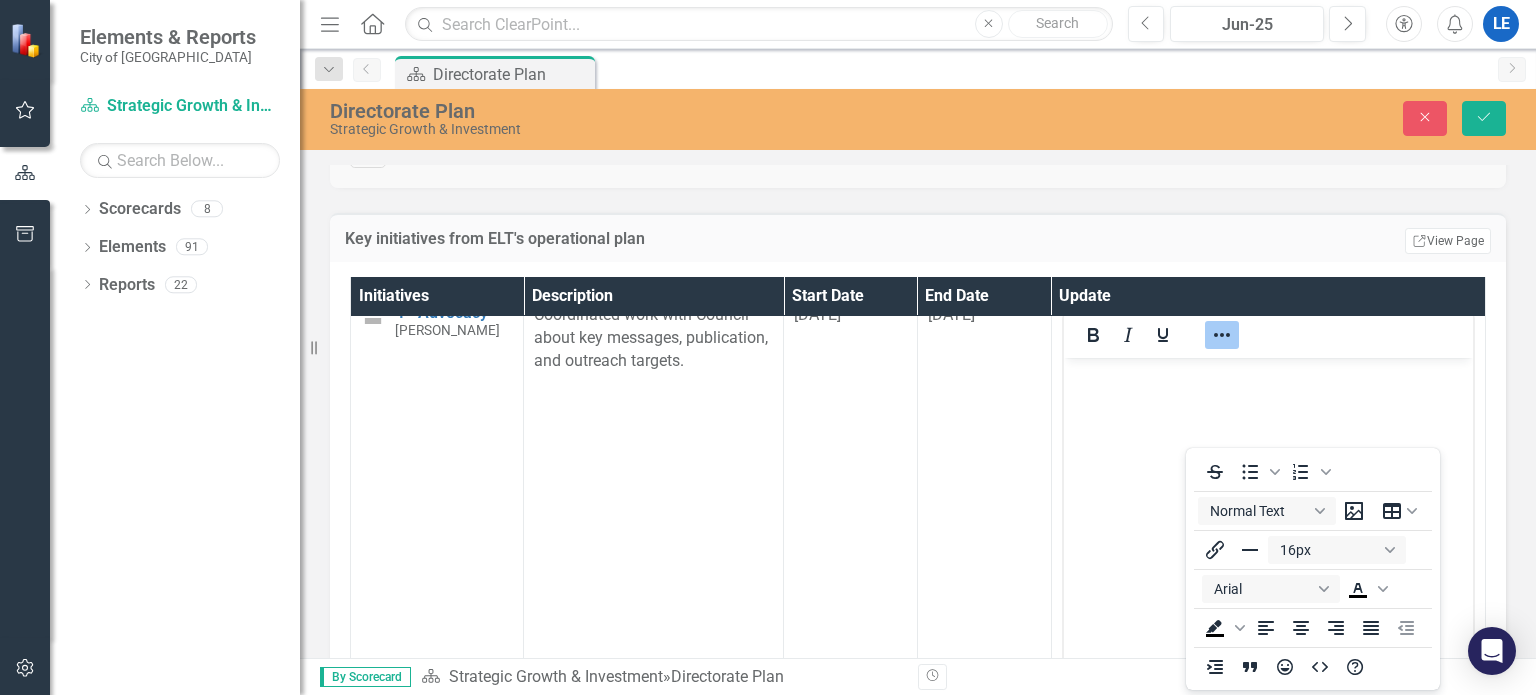 click on "Update" at bounding box center (1268, 296) 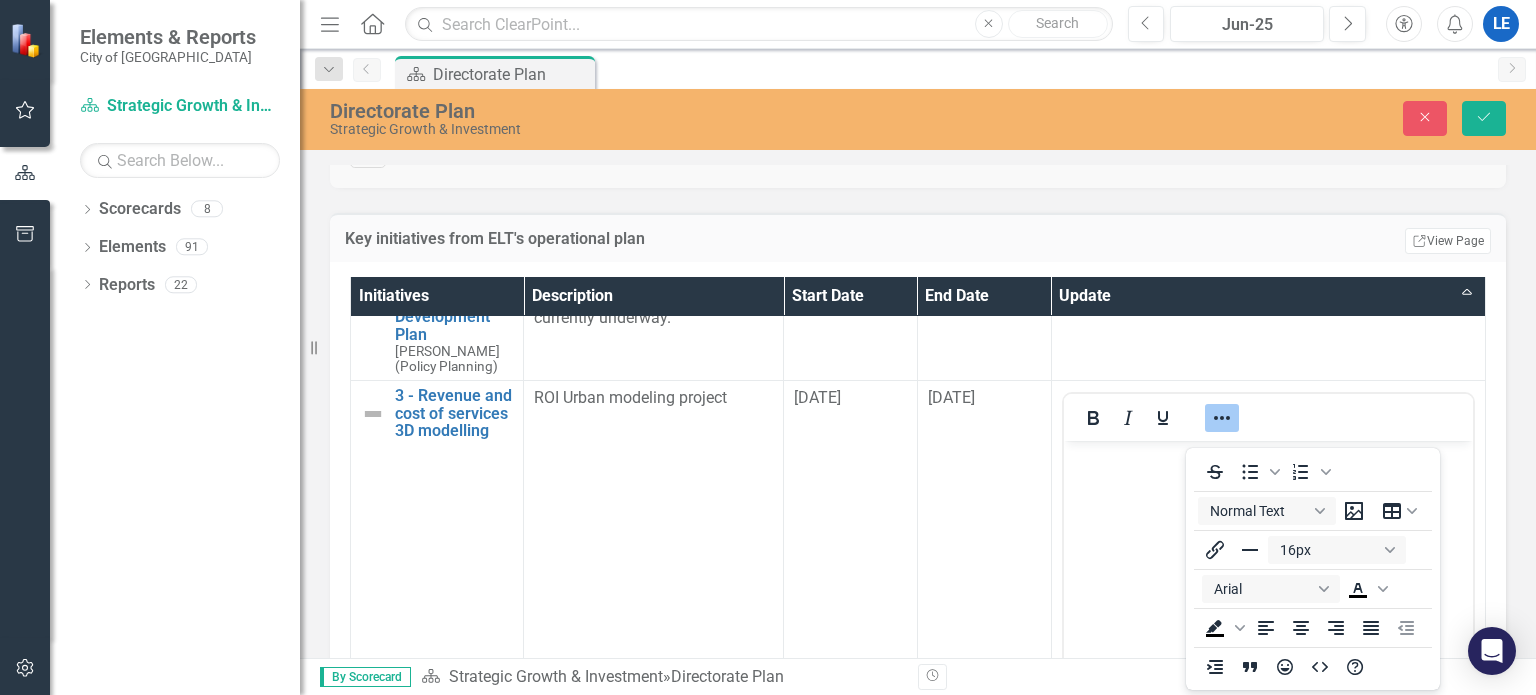 click on "Update Sort Ascending" at bounding box center (1268, 296) 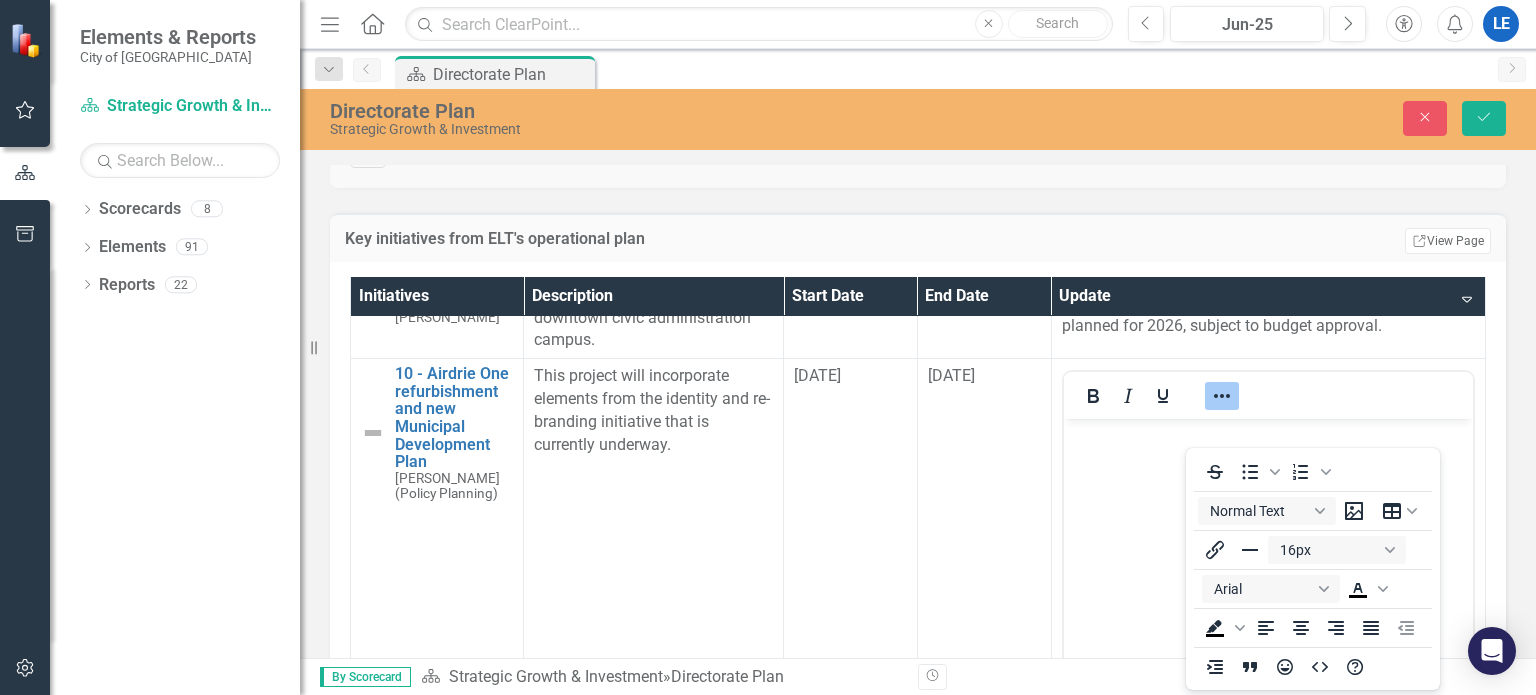 click on "Initiatives Description Start Date End Date Update Sort Descending 13 - Civic Space Plan - Planning, Strategy & Design [PERSON_NAME] Edit Edit Initiative Link Open Element Building on the 2020 Corporate Facilities Master Plan, this Initiative focuses on creating a downtown civic administration campus. [DATE] [DATE] Procurement is preparing a [DEMOGRAPHIC_DATA] for work to complete detailed design for Phase 1 and 2.
Detailed design is planned for 2025, with renovations planned for 2026, subject to budget approval.  10 - Airdrie One refurbishment and new Municipal Development Plan [PERSON_NAME] (Policy Planning) Edit Edit Initiative Link Open Element This project will incorporate elements from the identity and re-branding initiative that is currently underway. [DATE] [DATE] Switch to old editor 3 - Revenue and cost of services 3D modelling Edit Edit Initiative Link Open Element  ROI Urban modeling project [DATE] [DATE] 4 - Advocacy [PERSON_NAME] Edit Edit Initiative Link Open Element [DATE] [DATE] Edit Link [DATE]" at bounding box center [918, 565] 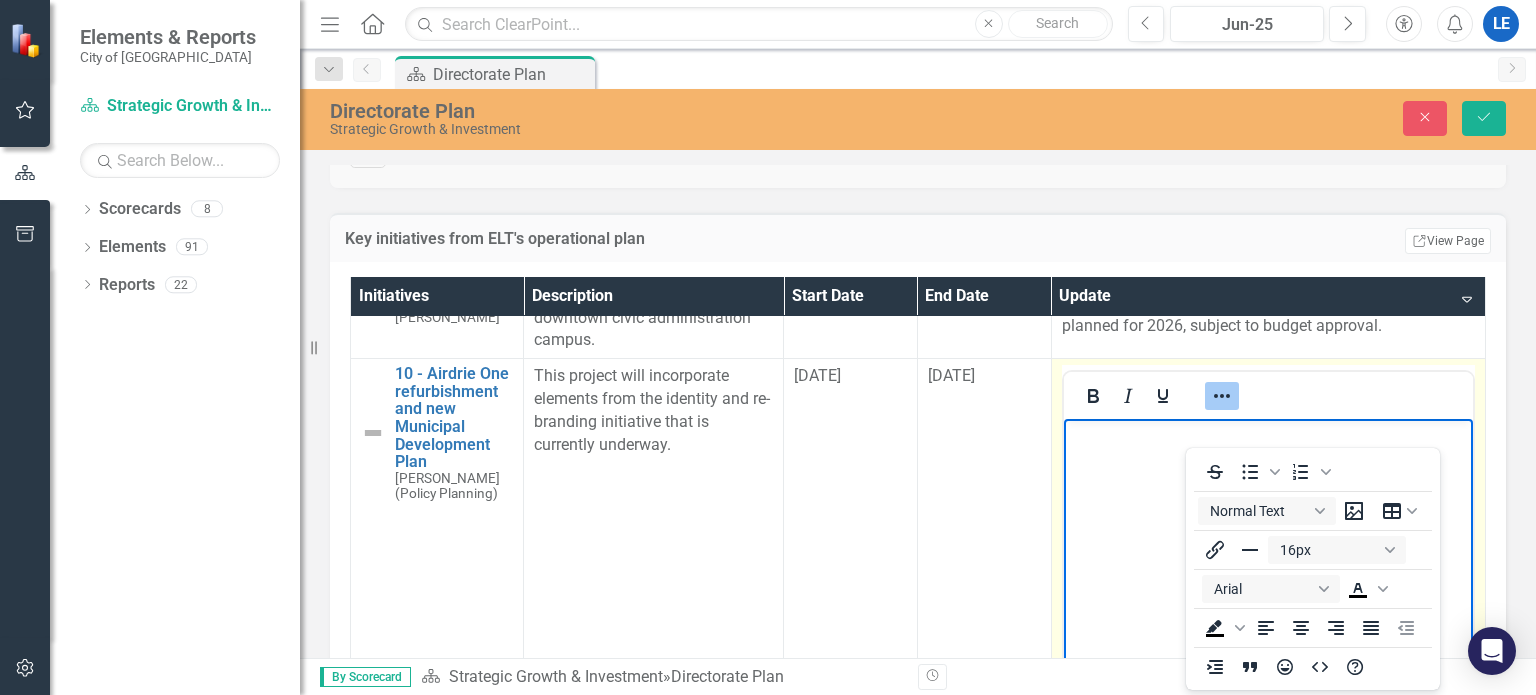 click at bounding box center [1267, 569] 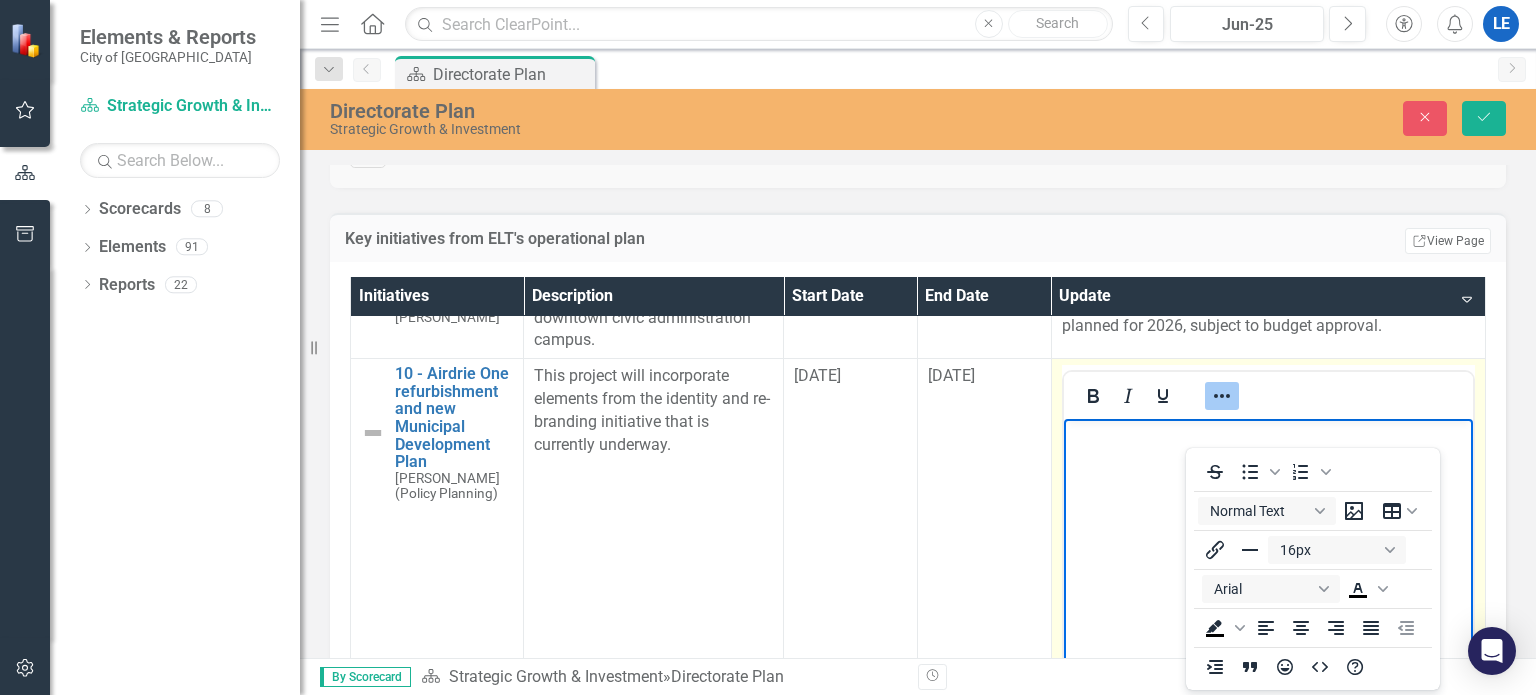 click at bounding box center [1267, 436] 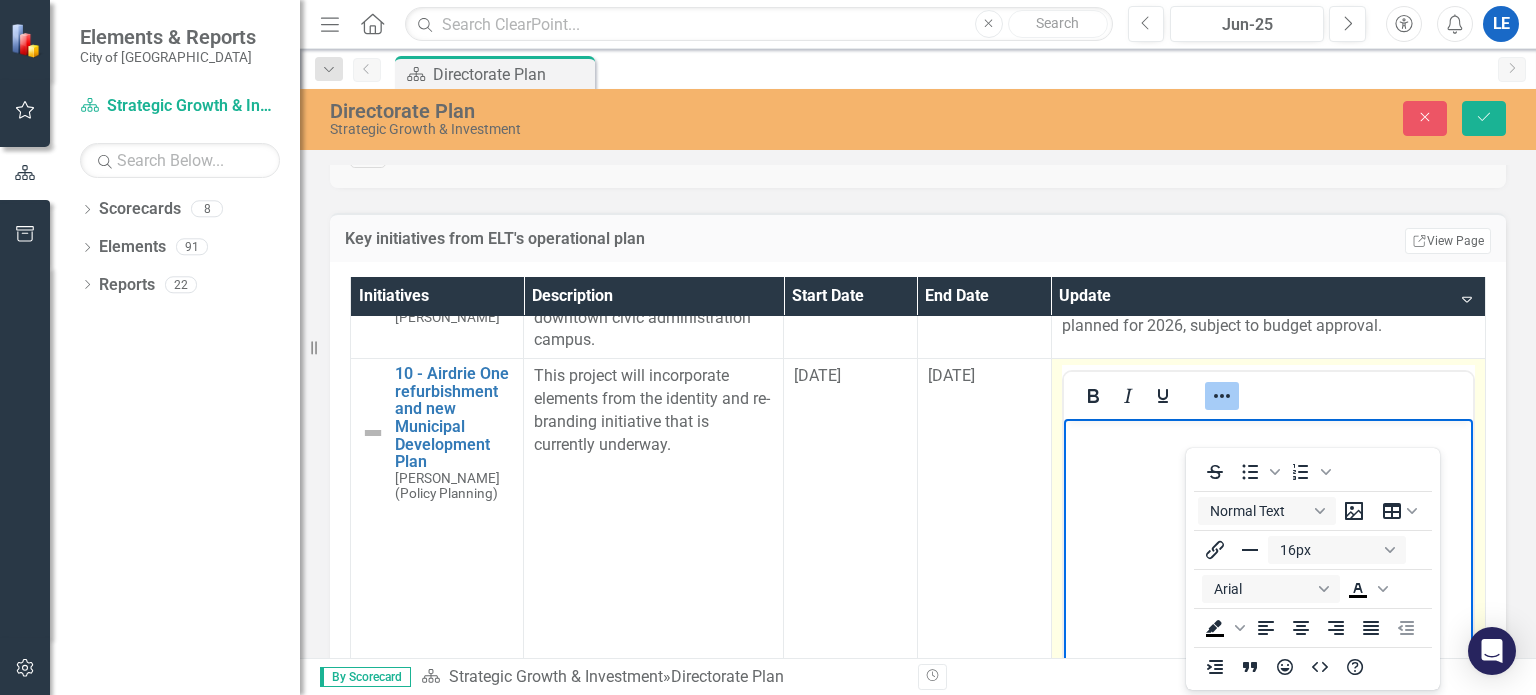 click at bounding box center [1267, 436] 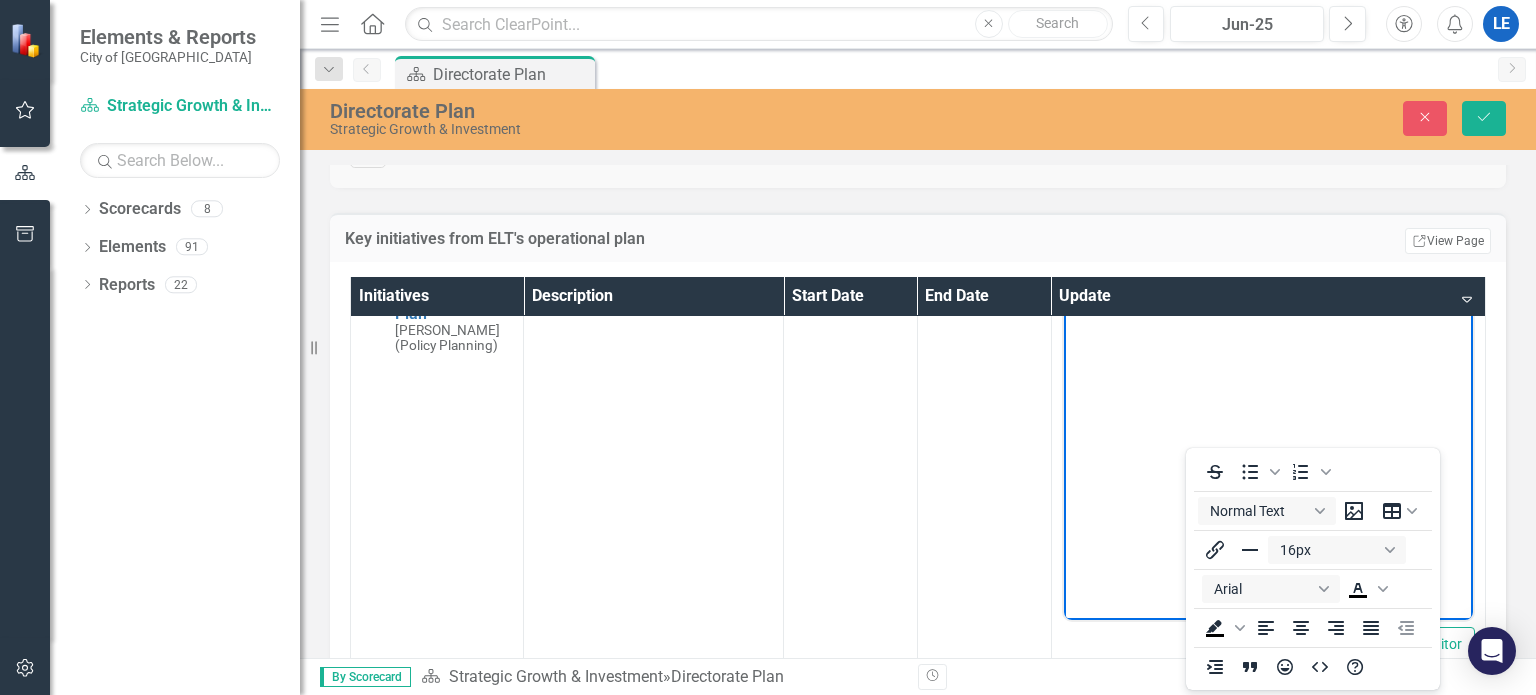scroll, scrollTop: 0, scrollLeft: 0, axis: both 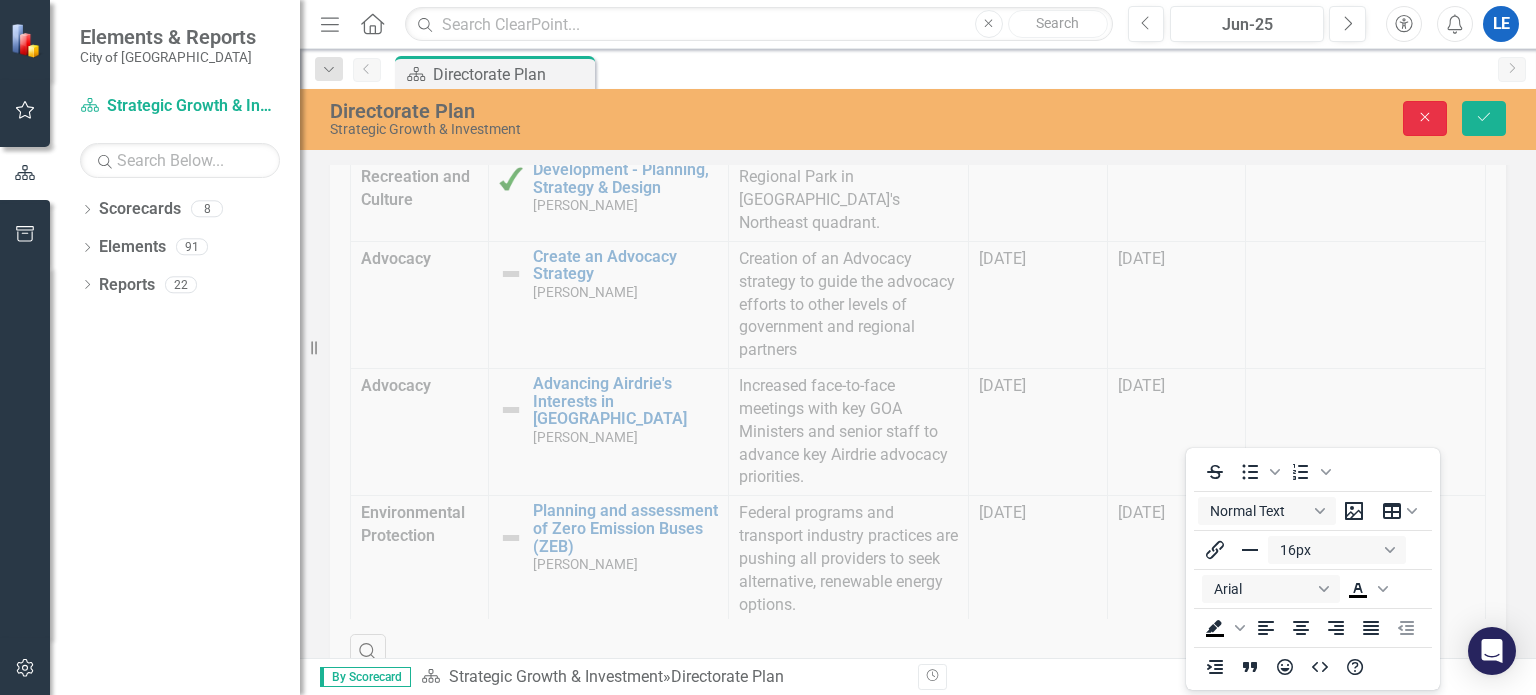 click on "Close" 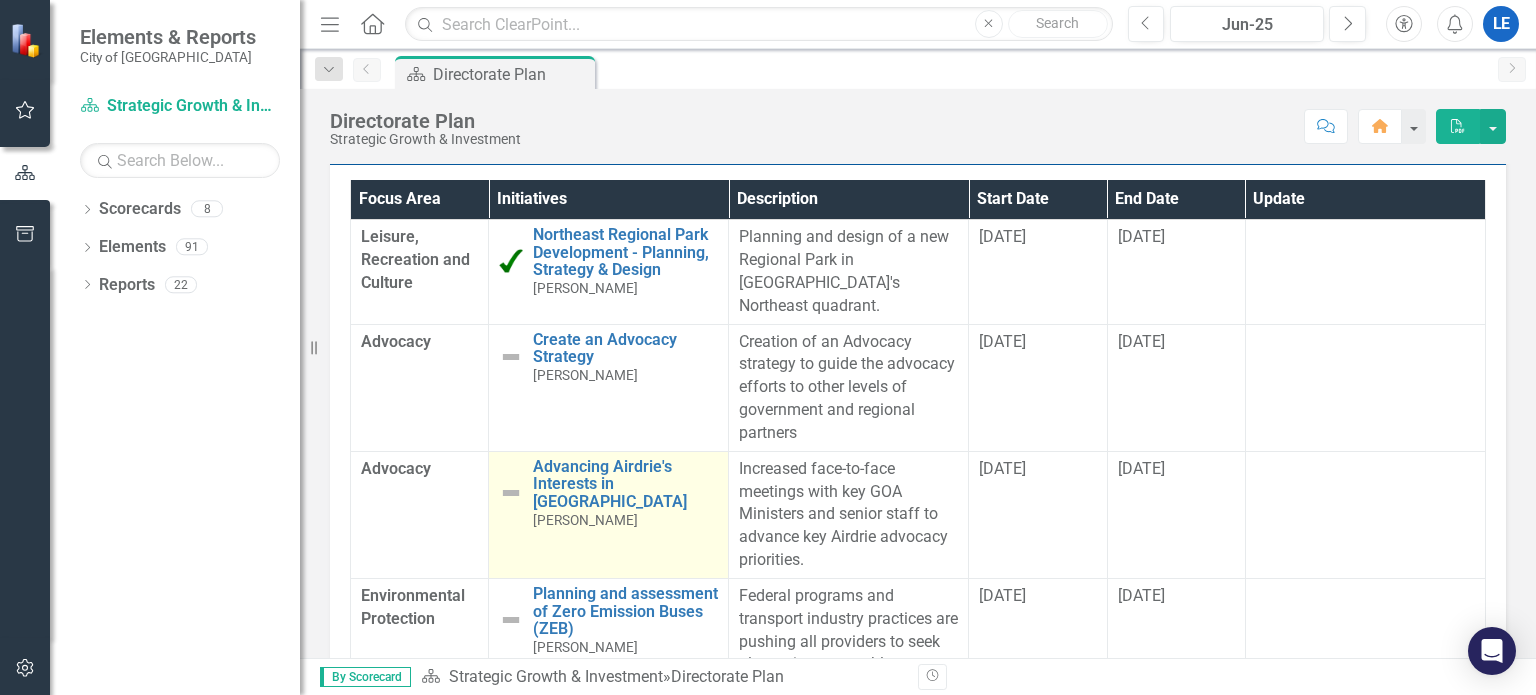 scroll, scrollTop: 788, scrollLeft: 0, axis: vertical 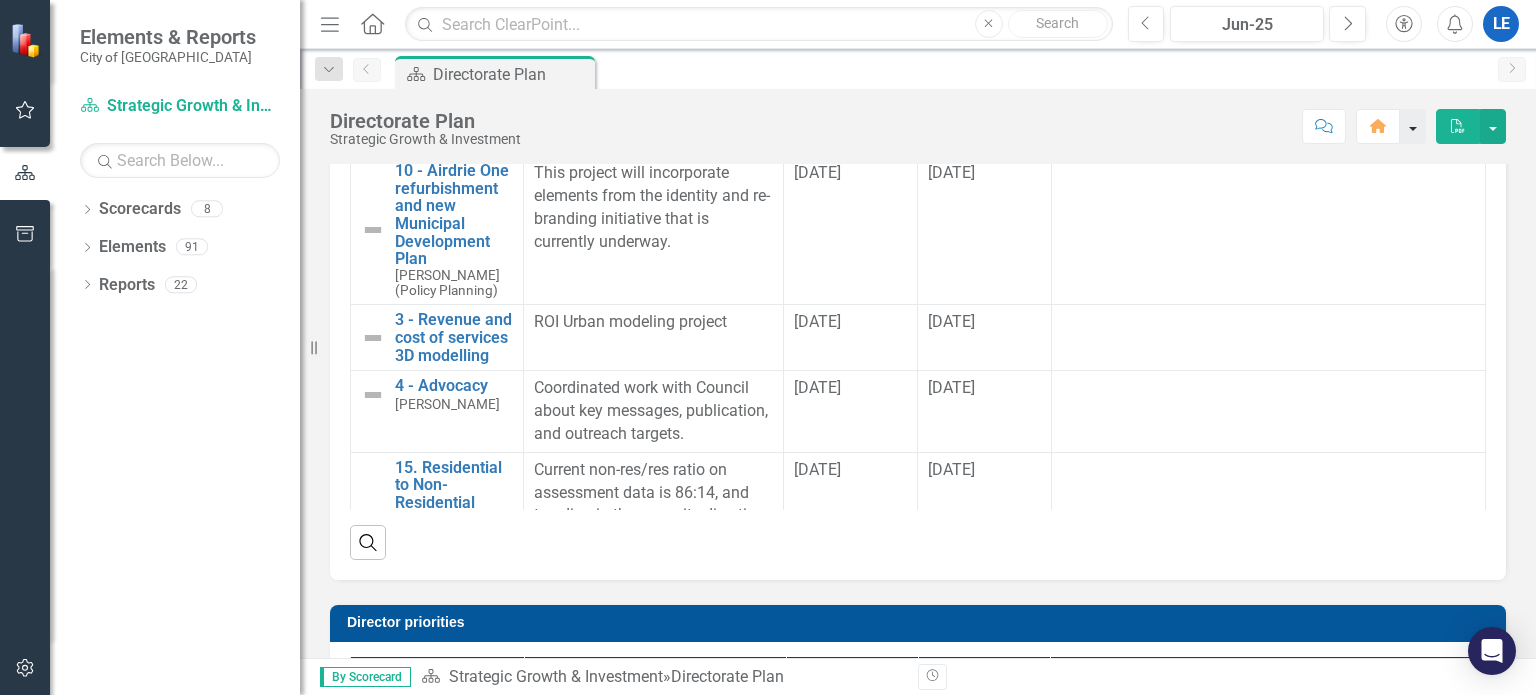 click at bounding box center [1413, 126] 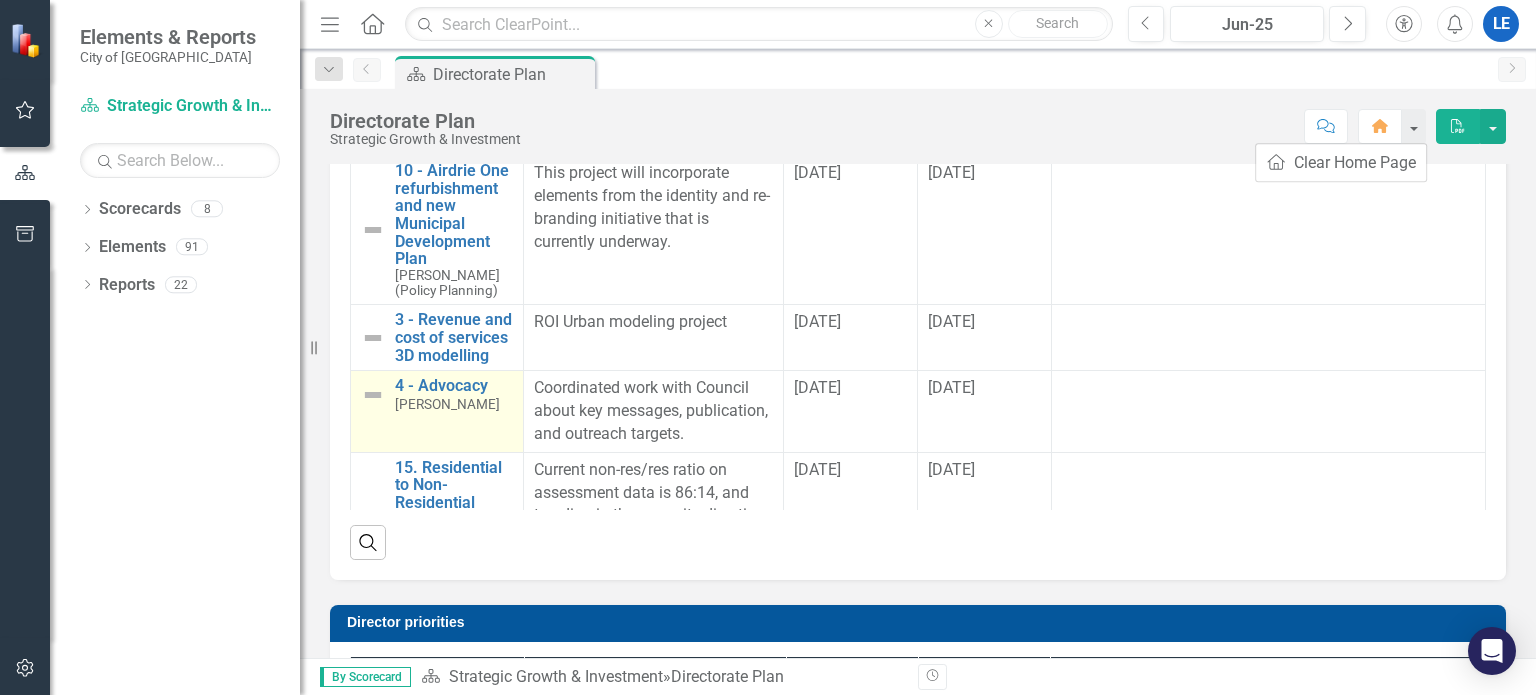 click at bounding box center (373, 395) 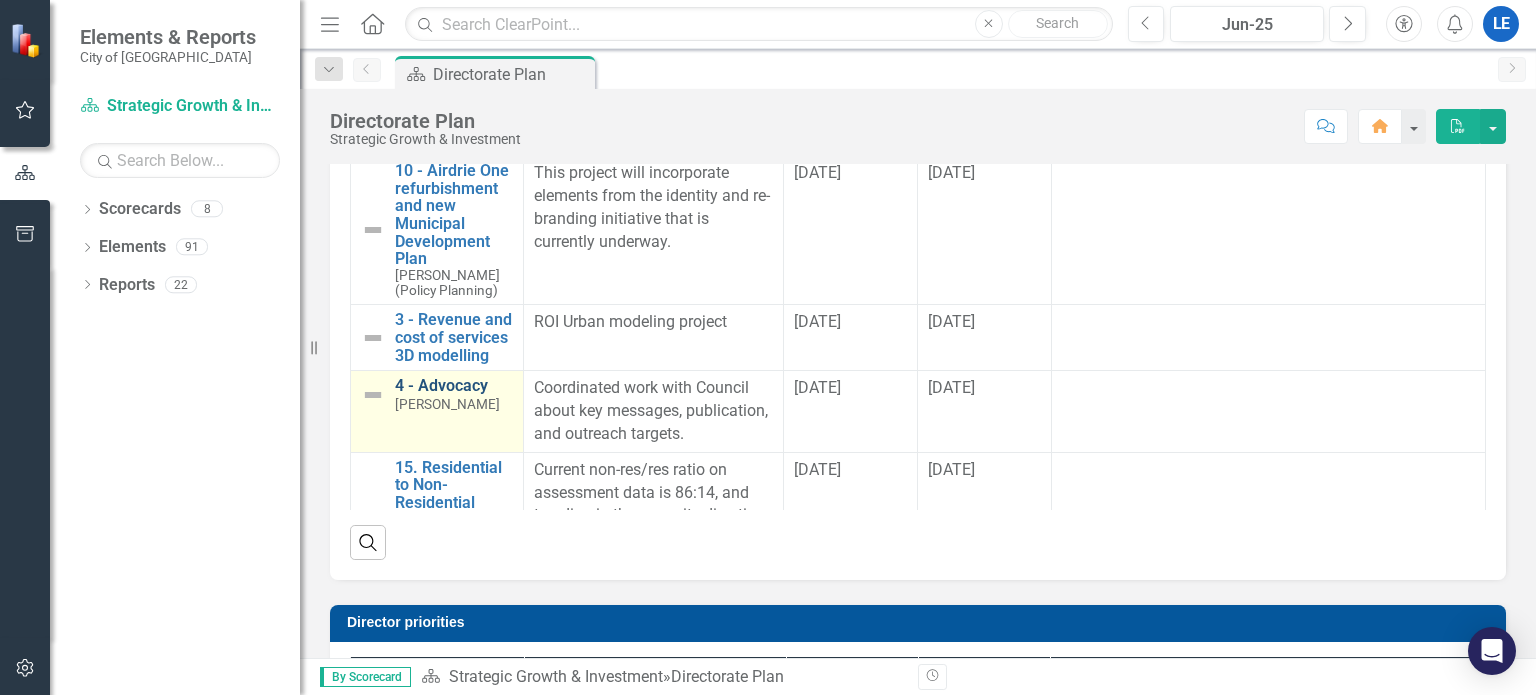 click on "4 - Advocacy" at bounding box center (454, 386) 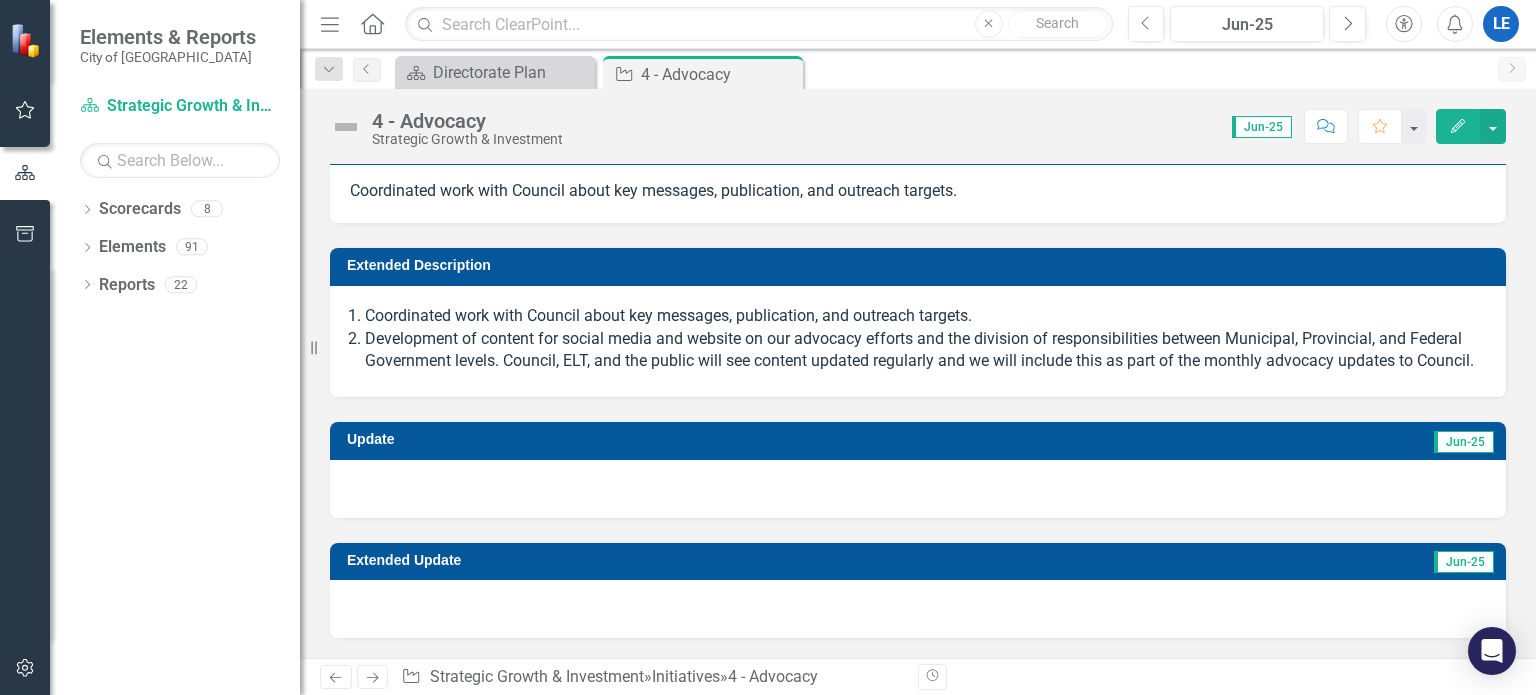 scroll, scrollTop: 0, scrollLeft: 0, axis: both 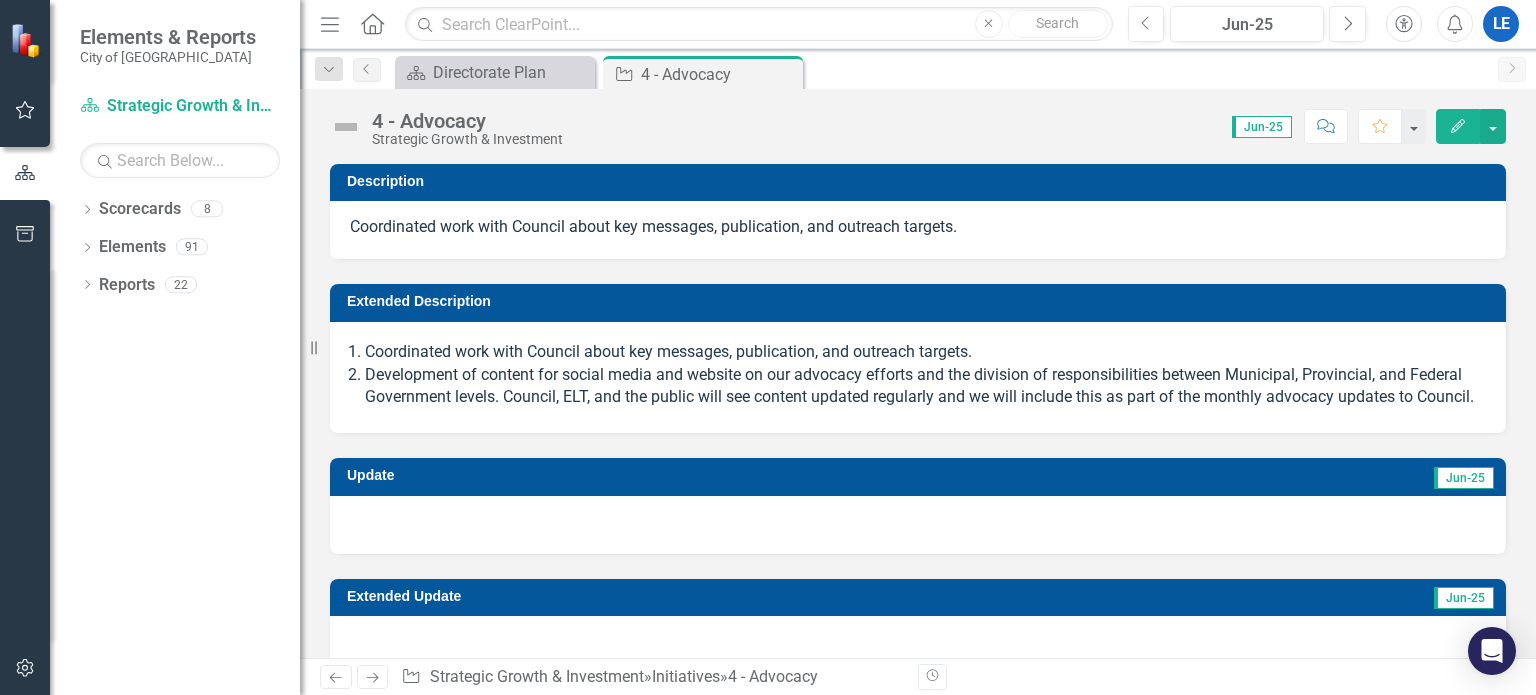 click at bounding box center (918, 525) 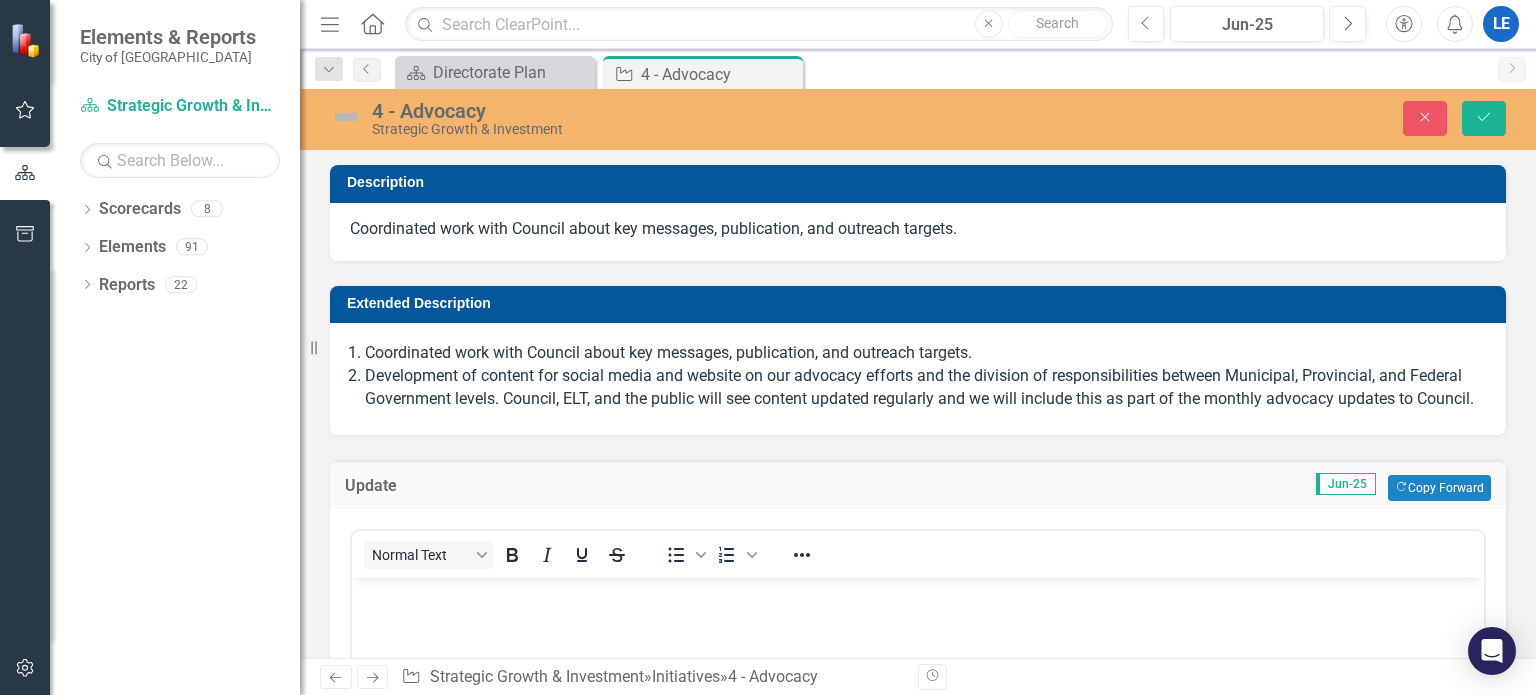 scroll, scrollTop: 0, scrollLeft: 0, axis: both 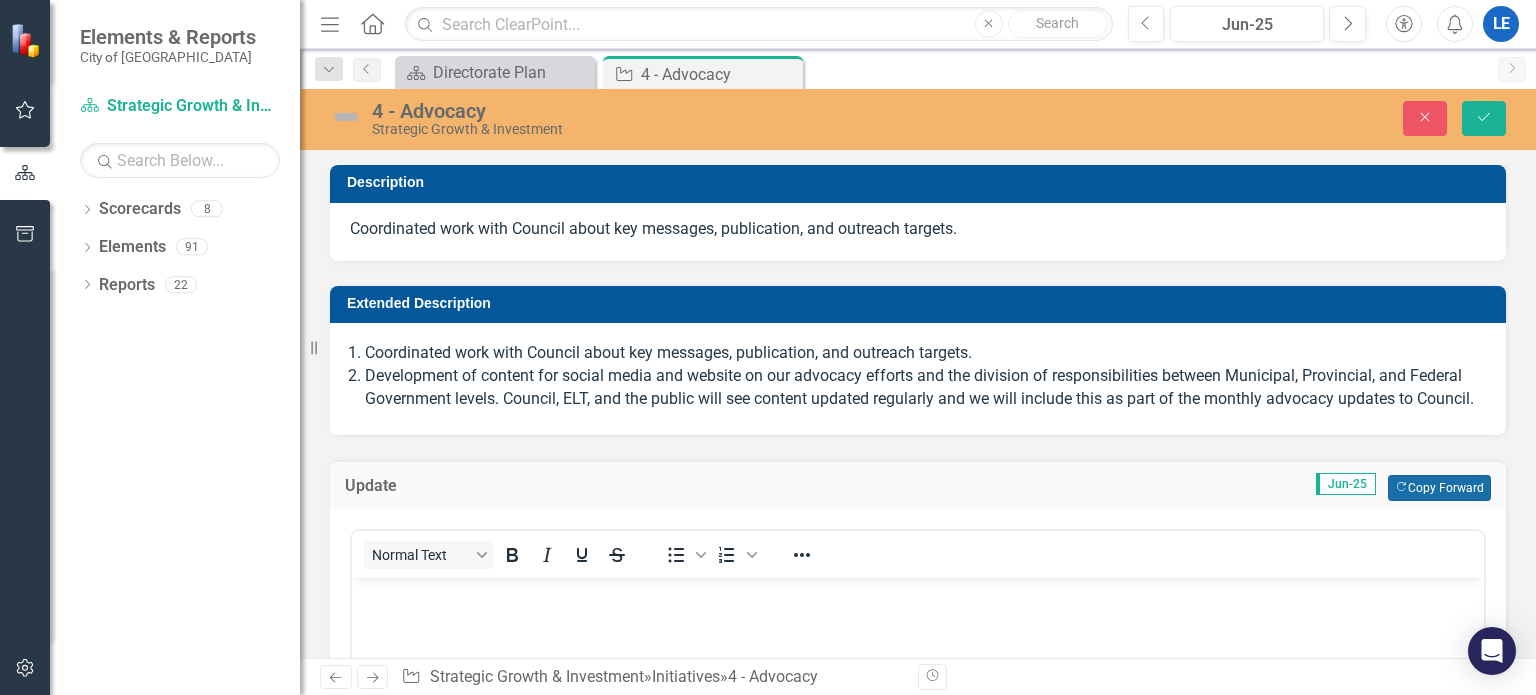 click on "Copy Forward  Copy Forward" at bounding box center [1439, 488] 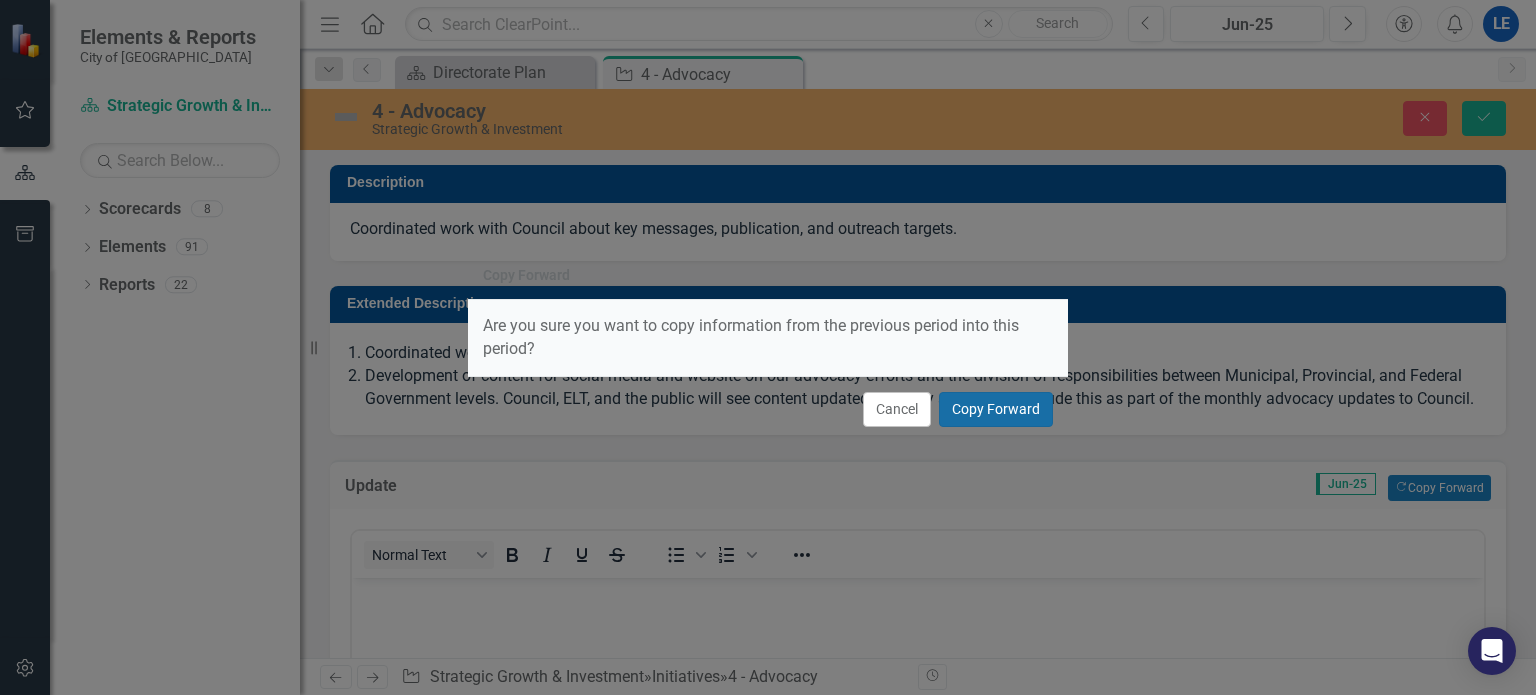 click on "Copy Forward" at bounding box center (996, 409) 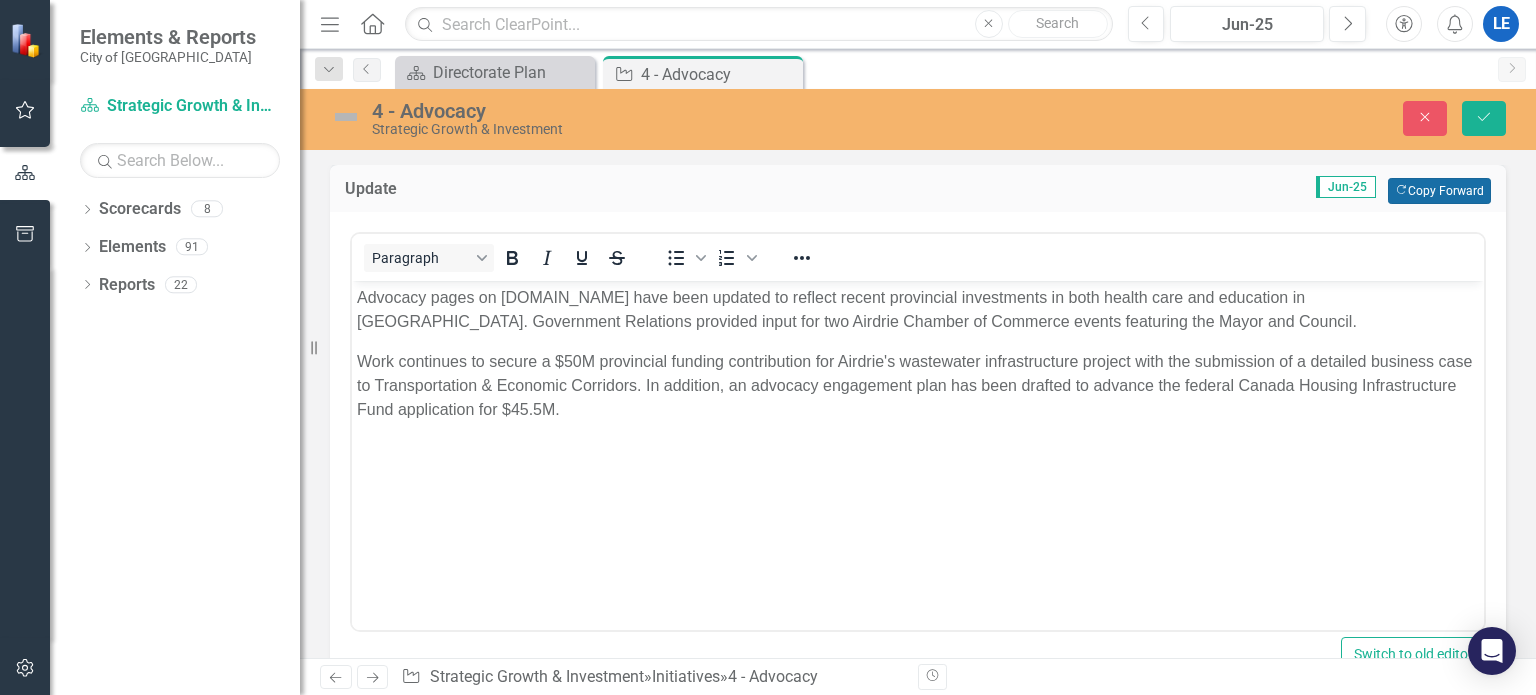 scroll, scrollTop: 300, scrollLeft: 0, axis: vertical 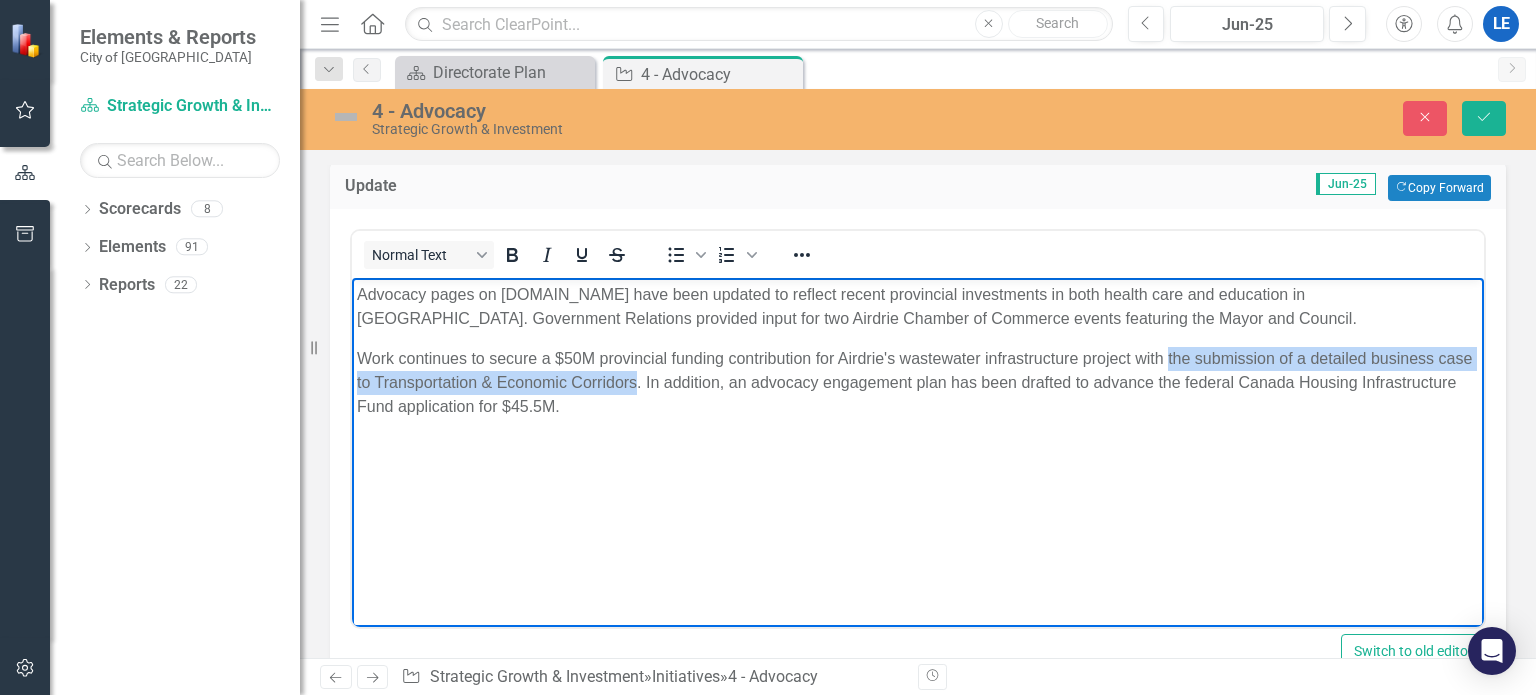 drag, startPoint x: 673, startPoint y: 381, endPoint x: 1169, endPoint y: 341, distance: 497.6103 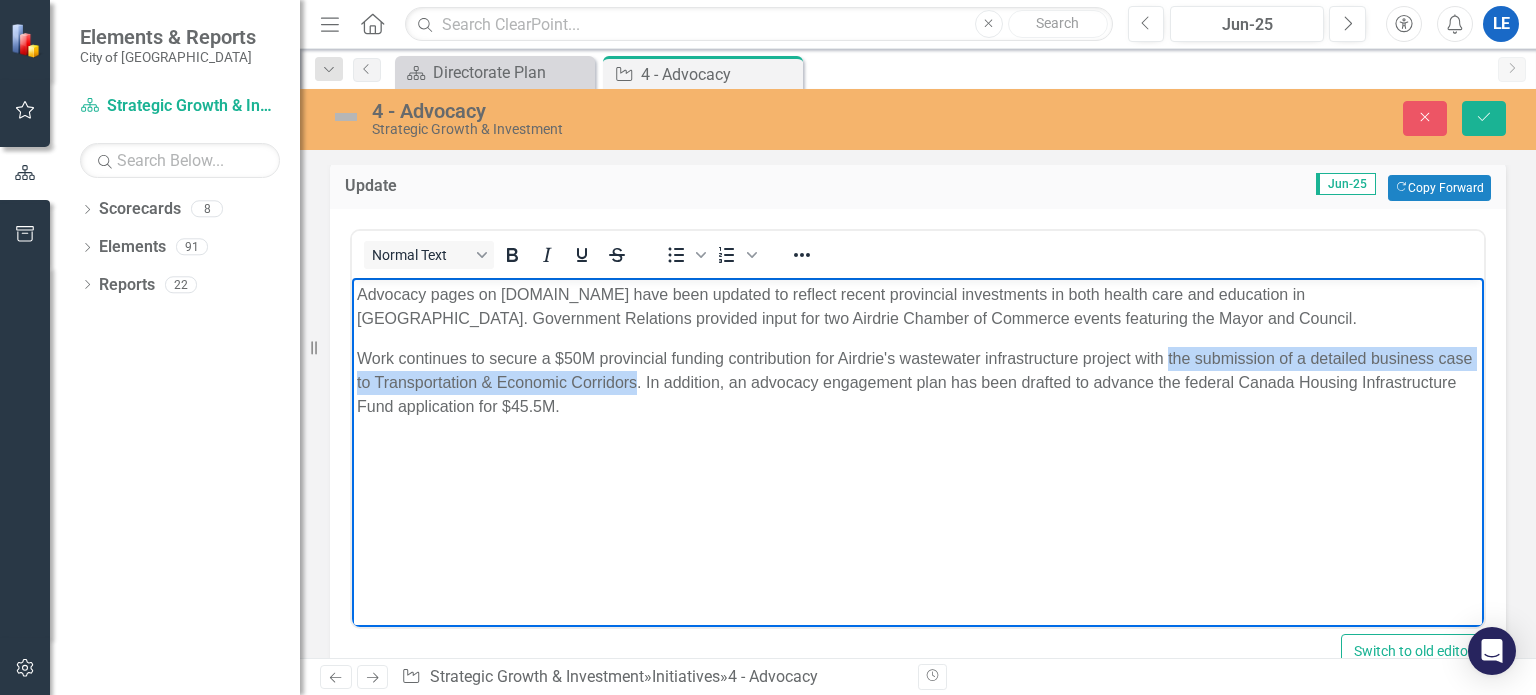 click on "Advocacy pages on [DOMAIN_NAME] have been updated to reflect recent provincial investments in both health care and education in [GEOGRAPHIC_DATA]. Government Relations provided input for two Airdrie Chamber of Commerce events featuring the Mayor and Council.   Work continues to secure a $50M provincial funding contribution for Airdrie's wastewater infrastructure project with the submission of a detailed business case to Transportation & Economic Corridors. In addition, an advocacy engagement plan has been drafted to advance the federal Canada Housing Infrastructure Fund application for $45.5M." at bounding box center (918, 427) 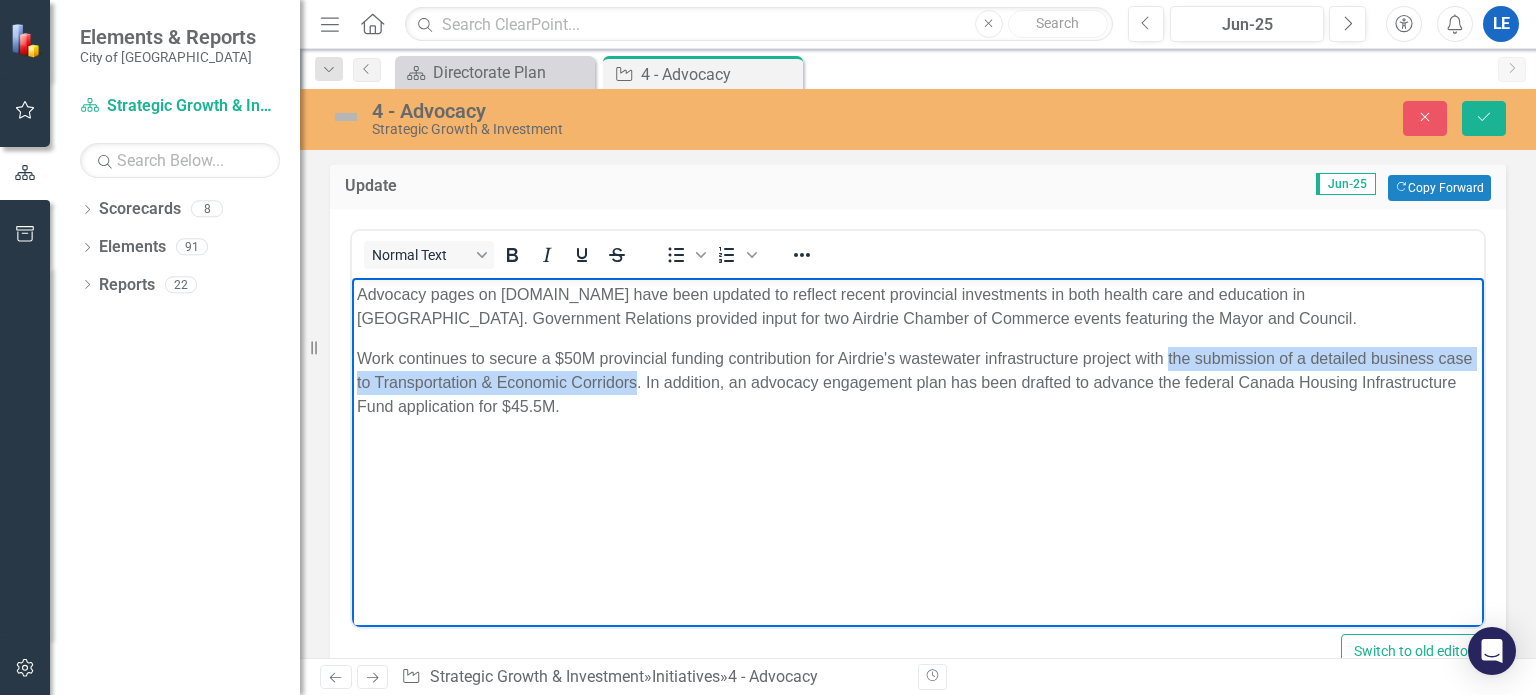 type 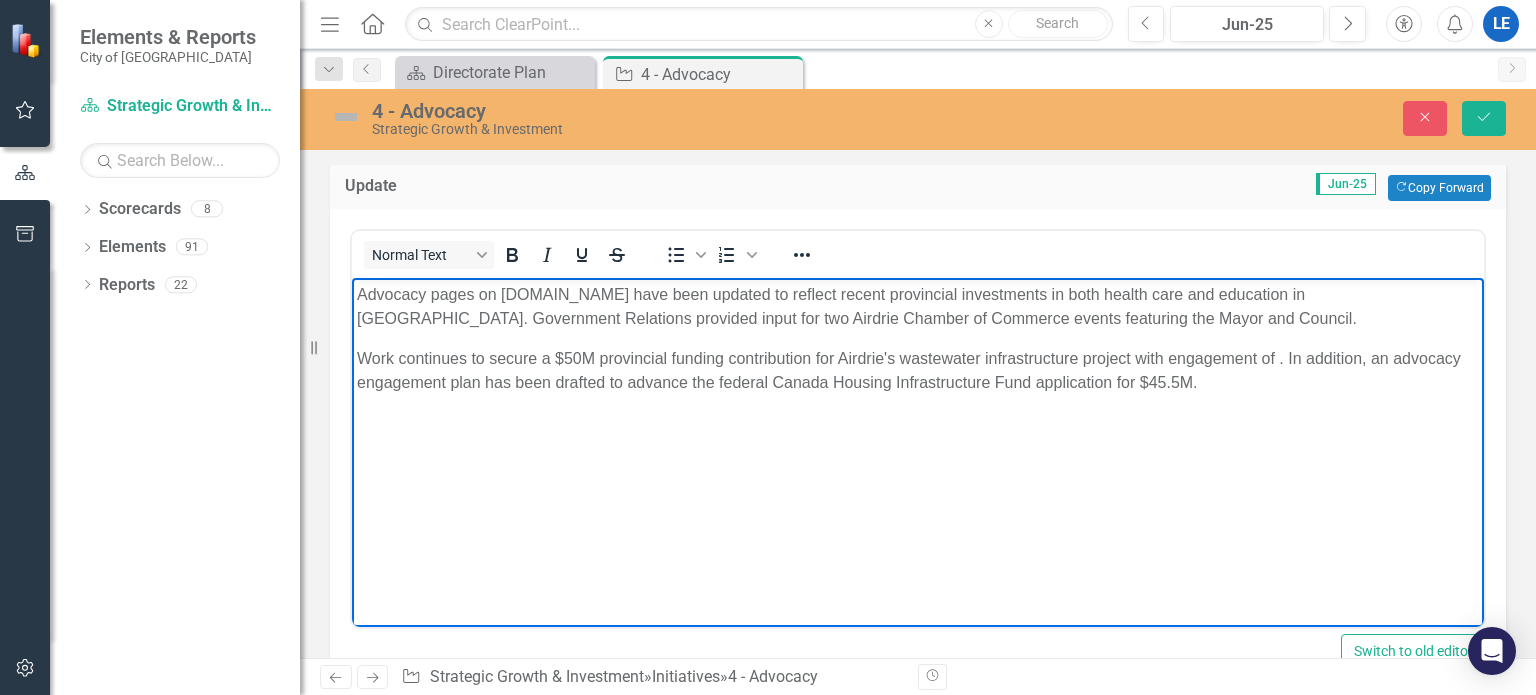 drag, startPoint x: 1278, startPoint y: 356, endPoint x: 1822, endPoint y: 682, distance: 634.20184 